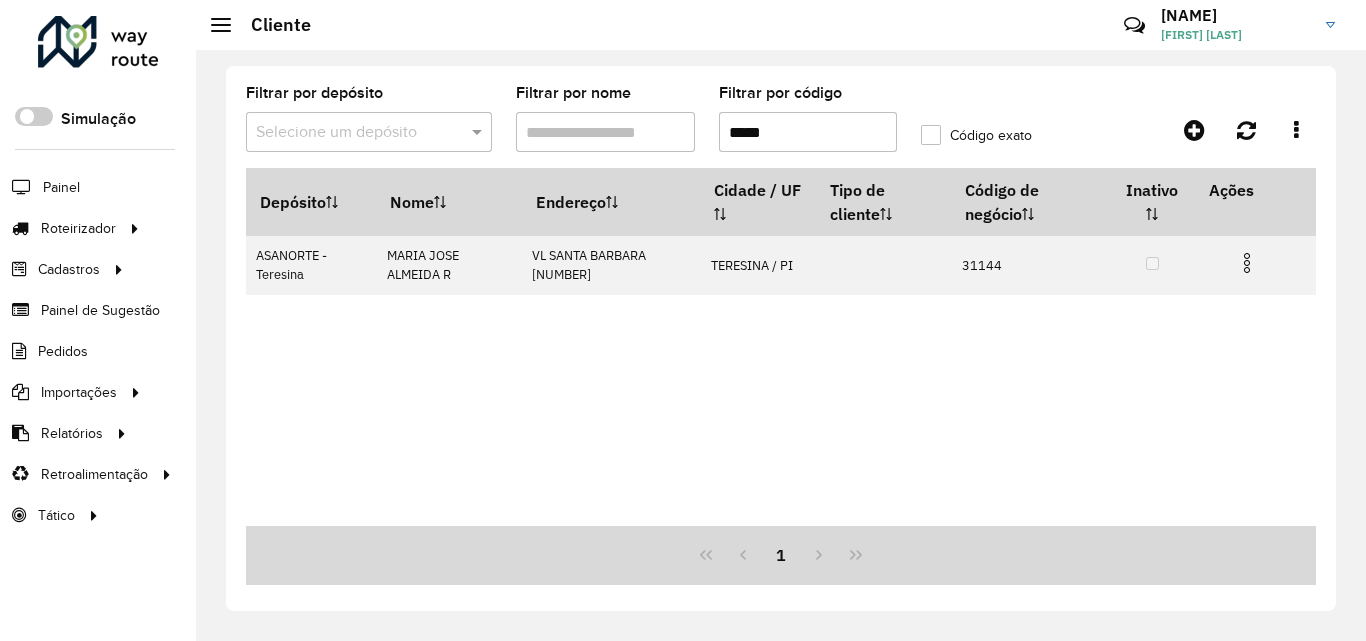 scroll, scrollTop: 0, scrollLeft: 0, axis: both 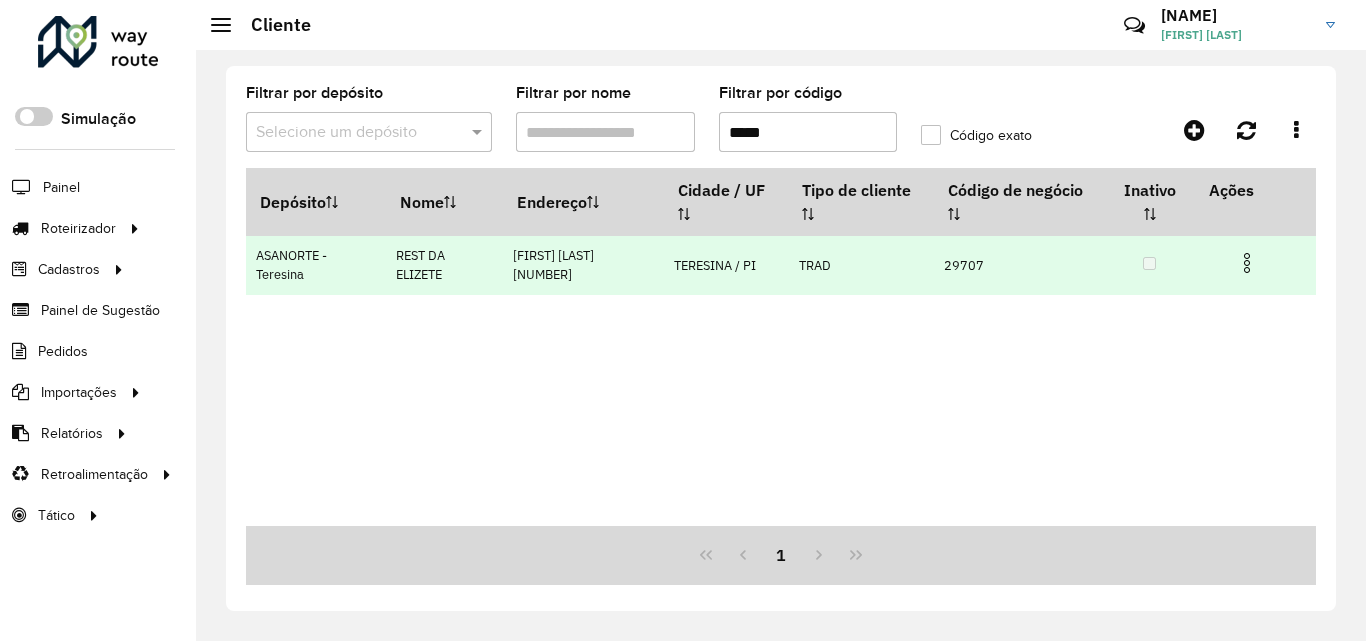 type on "*****" 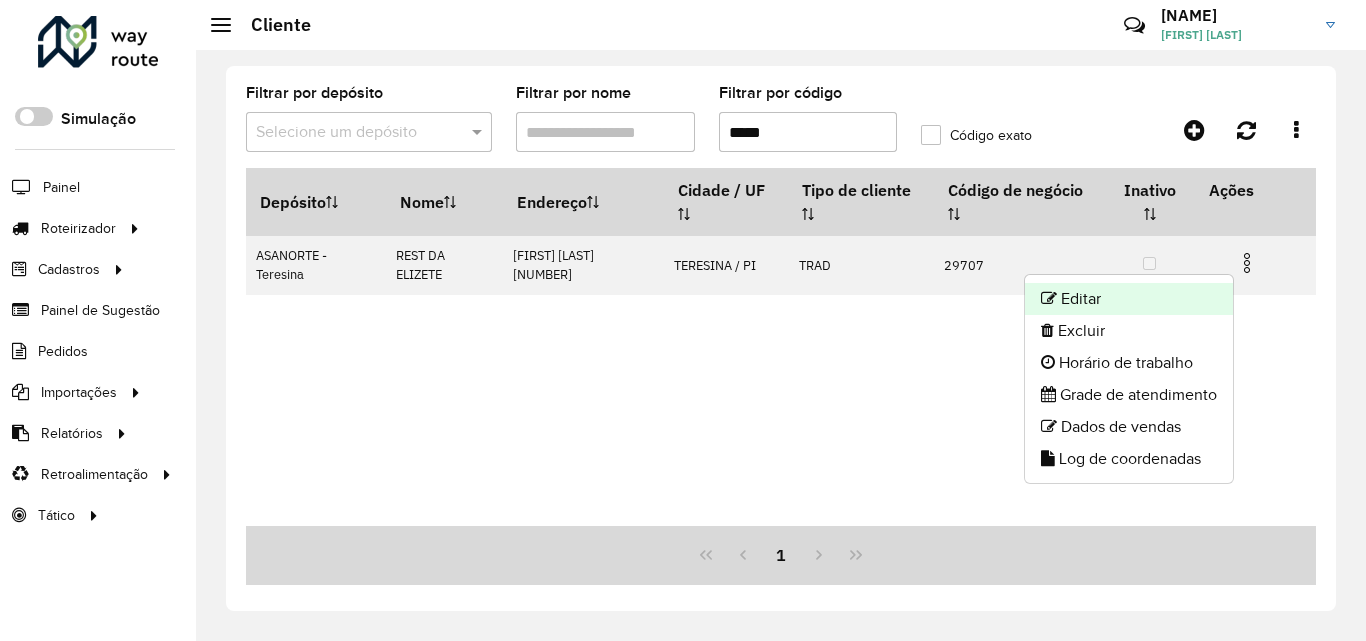 click on "Editar" 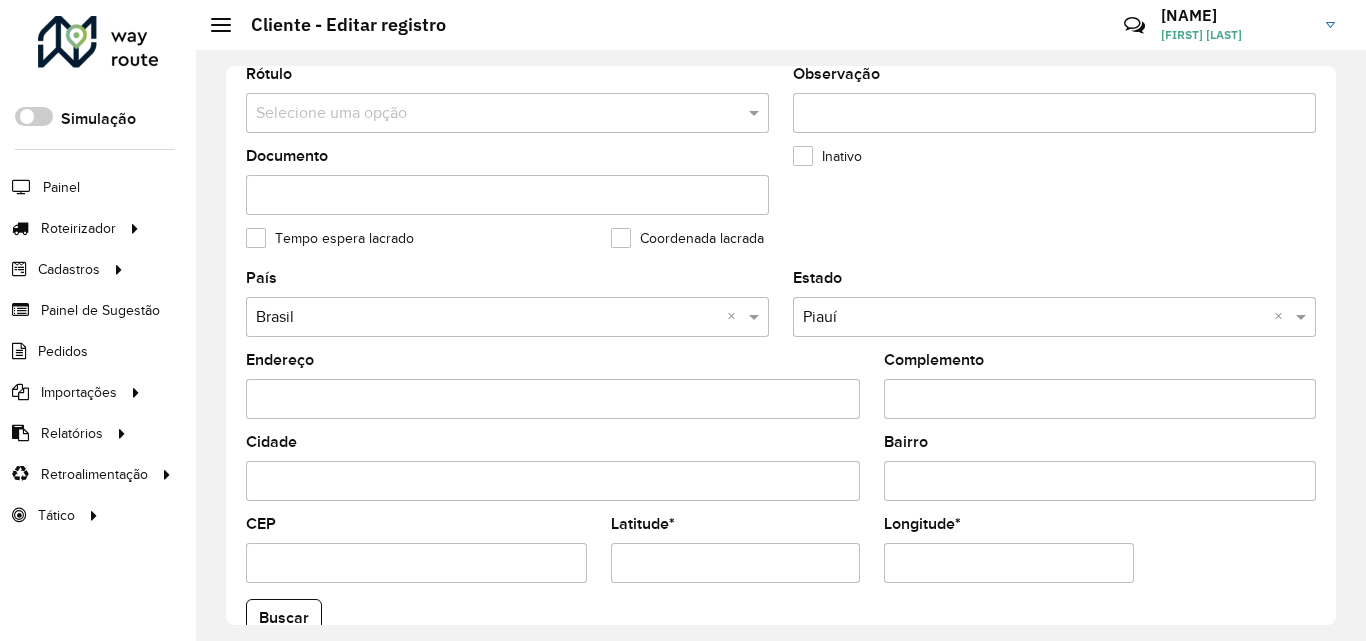 scroll, scrollTop: 700, scrollLeft: 0, axis: vertical 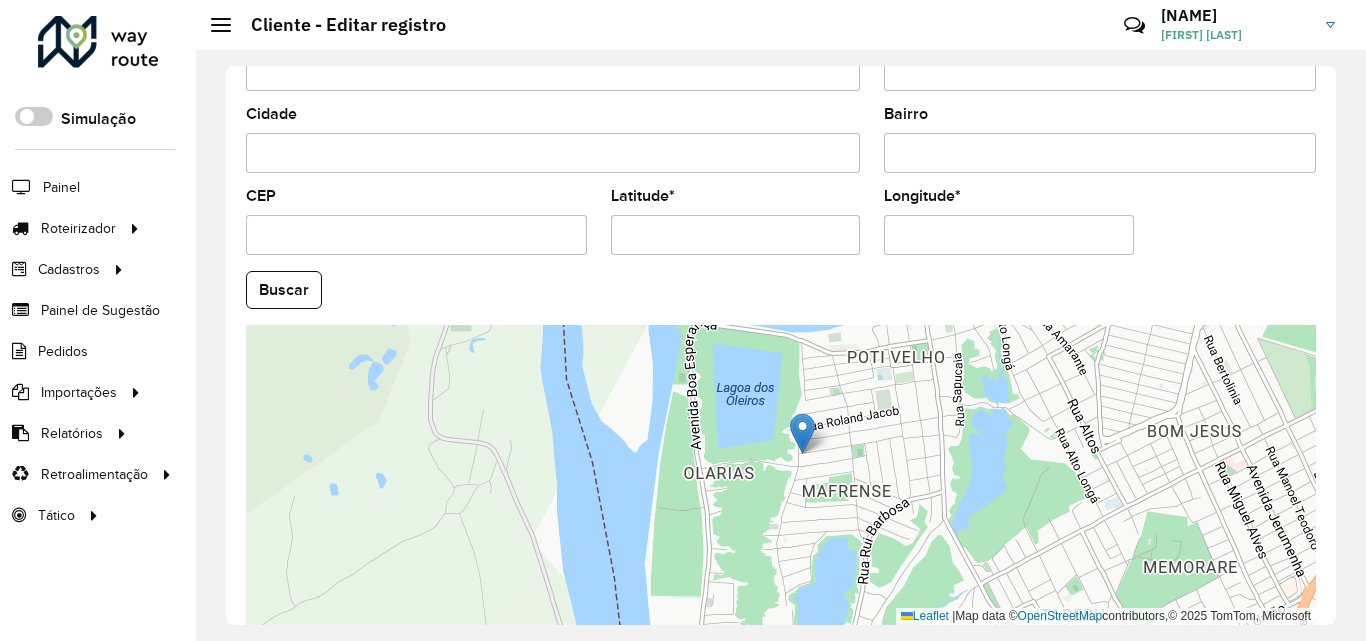 drag, startPoint x: 885, startPoint y: 551, endPoint x: 897, endPoint y: 524, distance: 29.546574 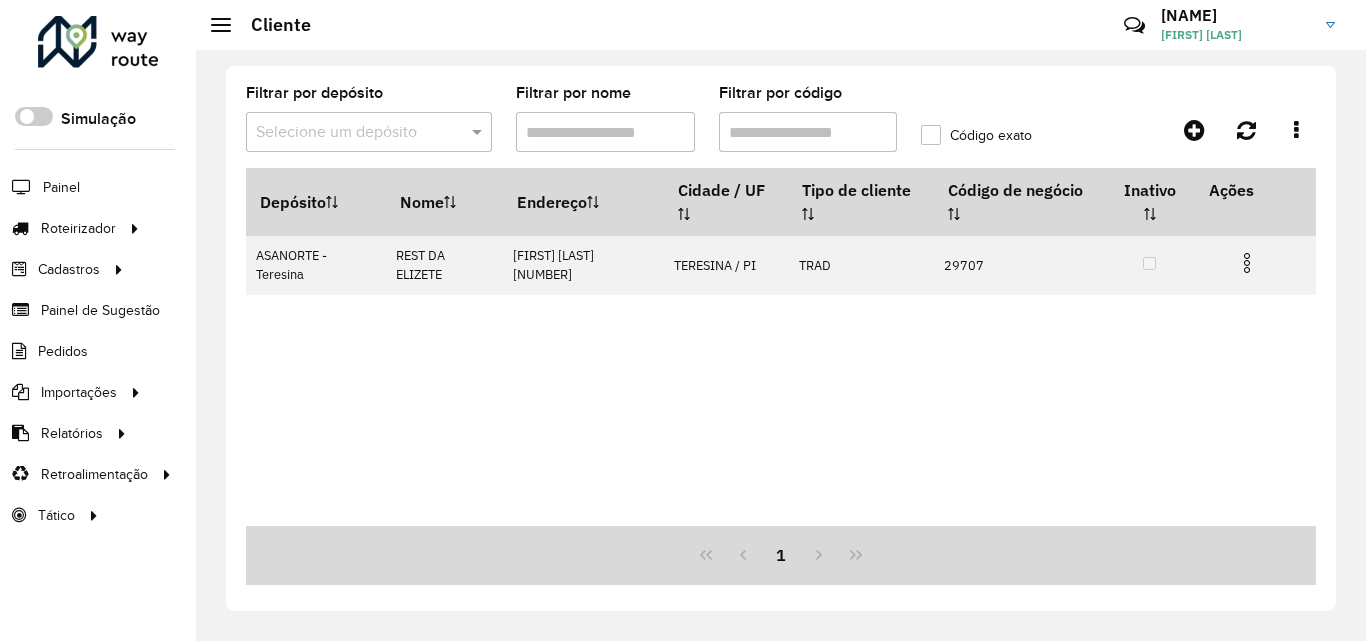 drag, startPoint x: 777, startPoint y: 133, endPoint x: 658, endPoint y: 127, distance: 119.15116 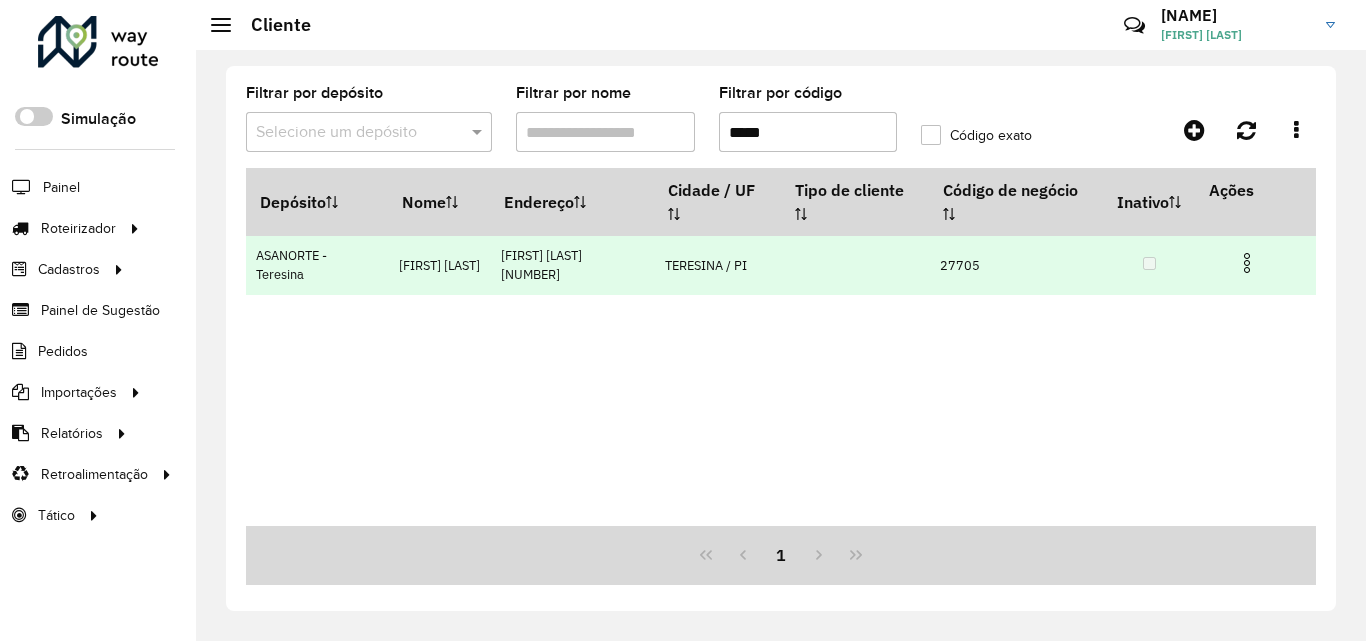 type on "*****" 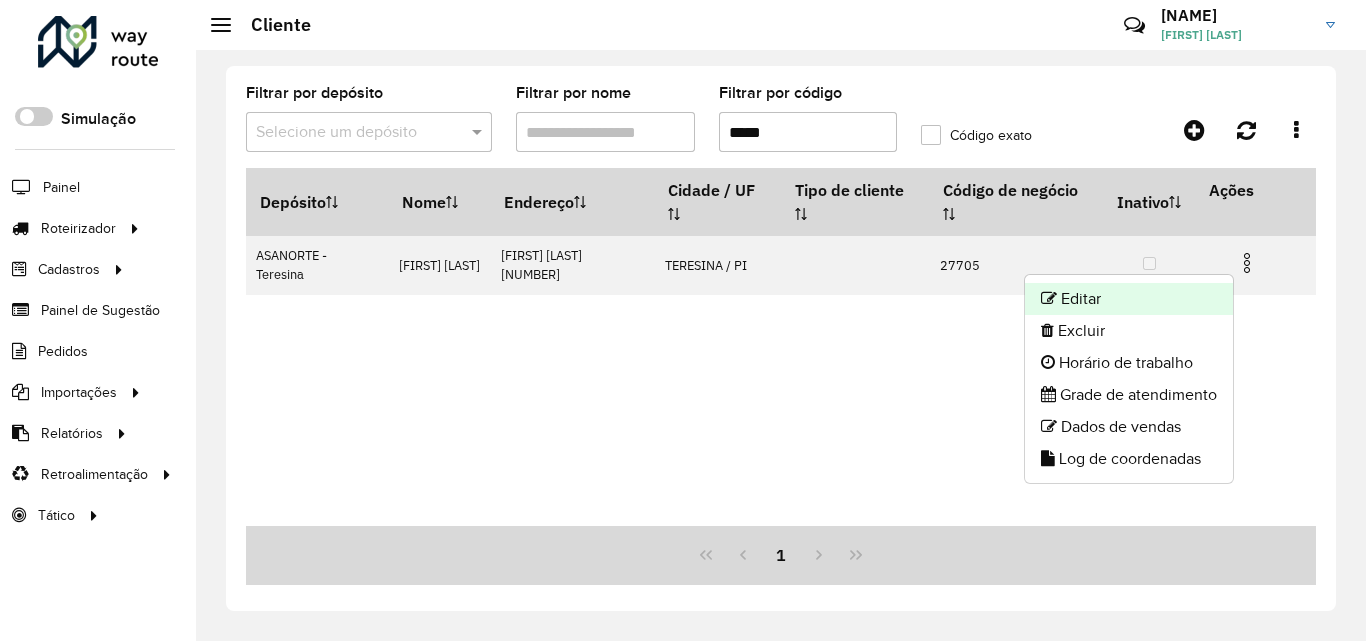 click on "Editar" 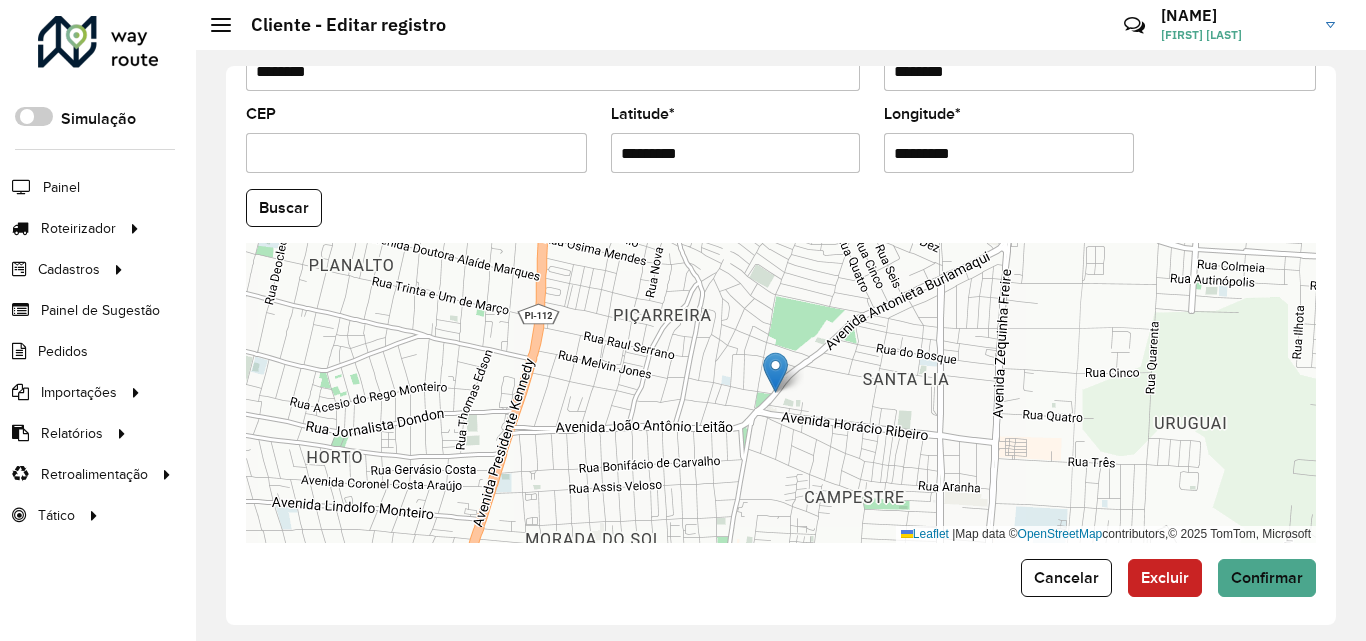 scroll, scrollTop: 847, scrollLeft: 0, axis: vertical 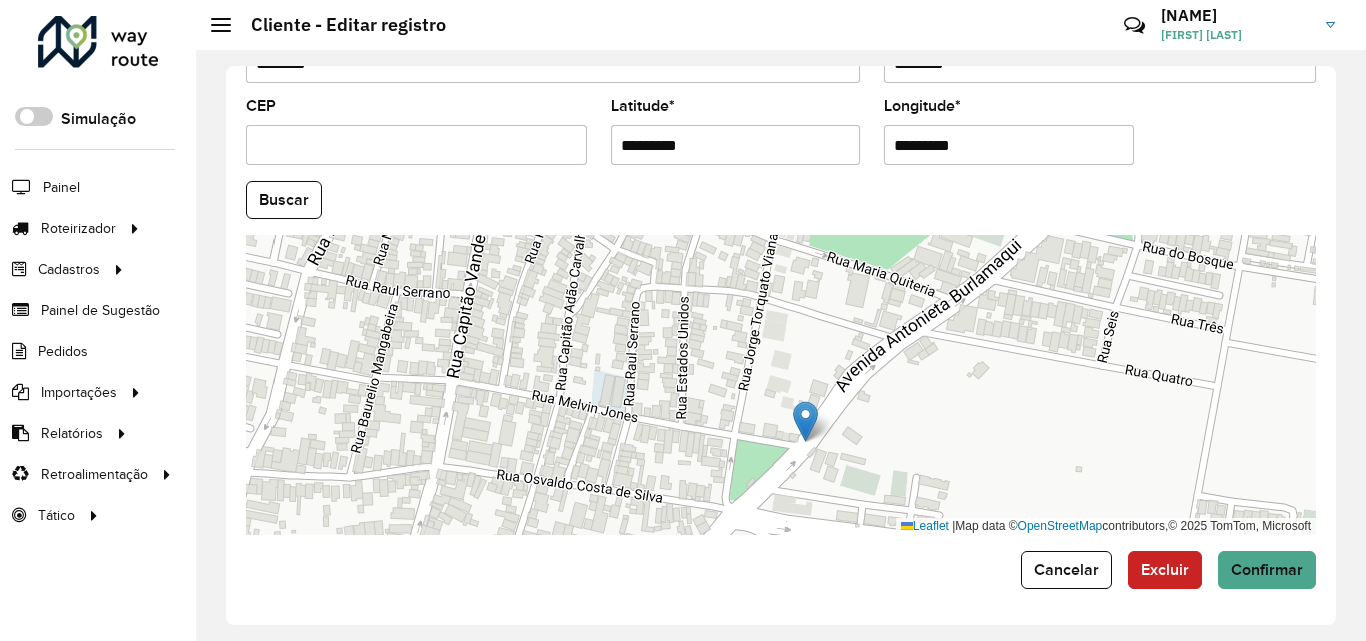 drag, startPoint x: 810, startPoint y: 328, endPoint x: 828, endPoint y: 537, distance: 209.77368 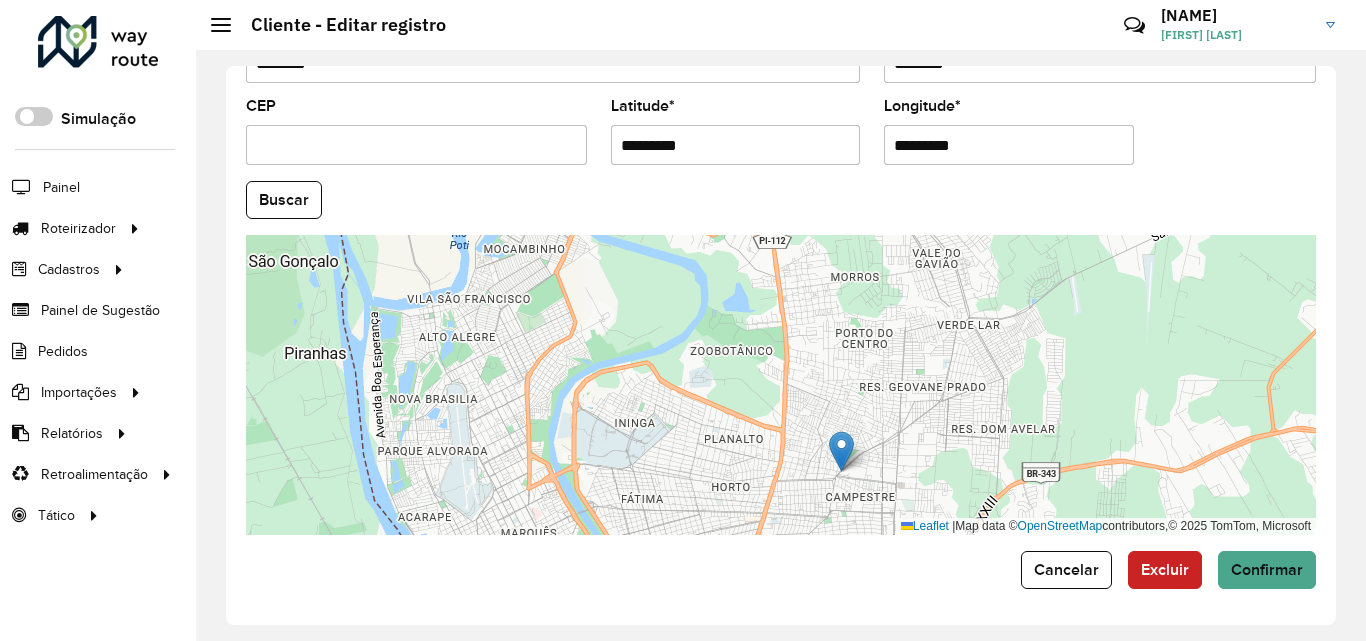 drag, startPoint x: 1064, startPoint y: 308, endPoint x: 999, endPoint y: 400, distance: 112.64546 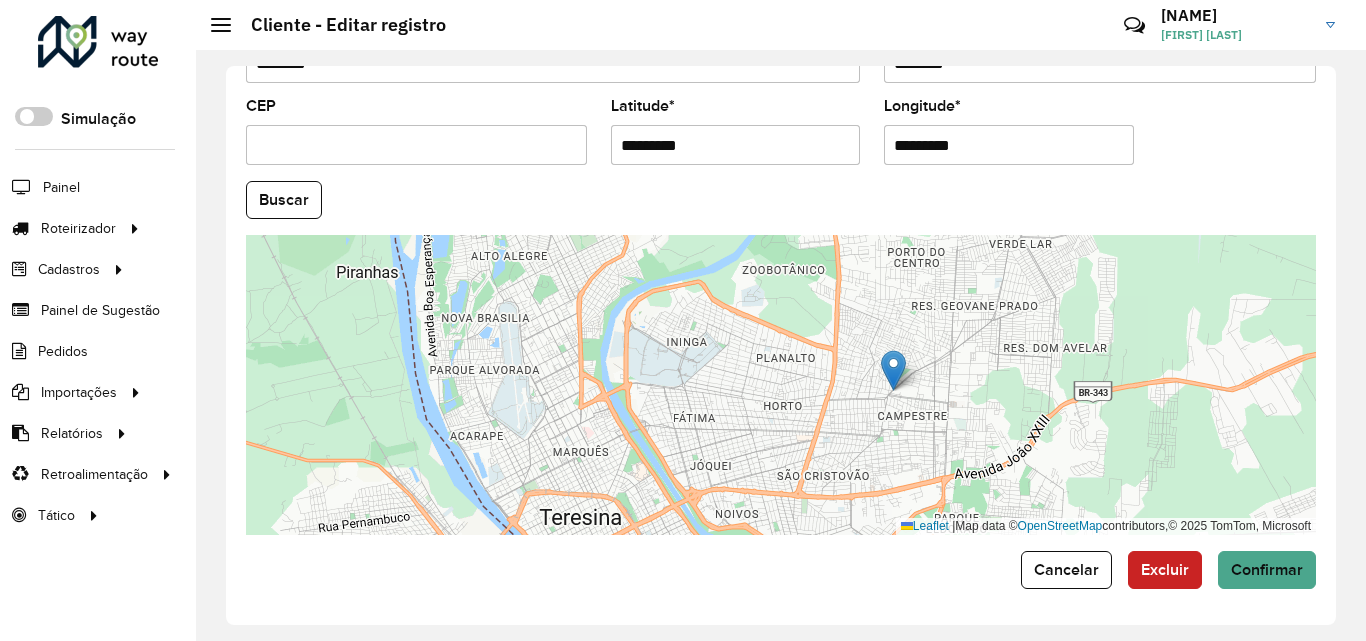drag, startPoint x: 865, startPoint y: 498, endPoint x: 953, endPoint y: 401, distance: 130.96947 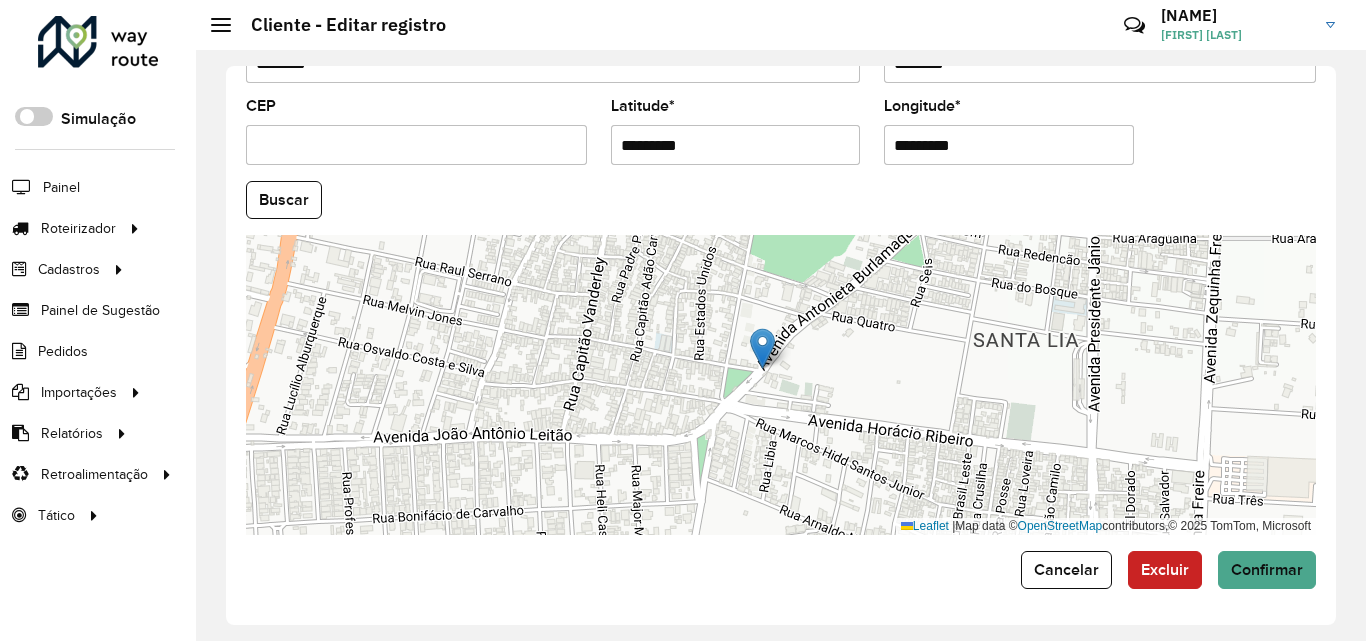 drag, startPoint x: 713, startPoint y: 329, endPoint x: 797, endPoint y: 441, distance: 140 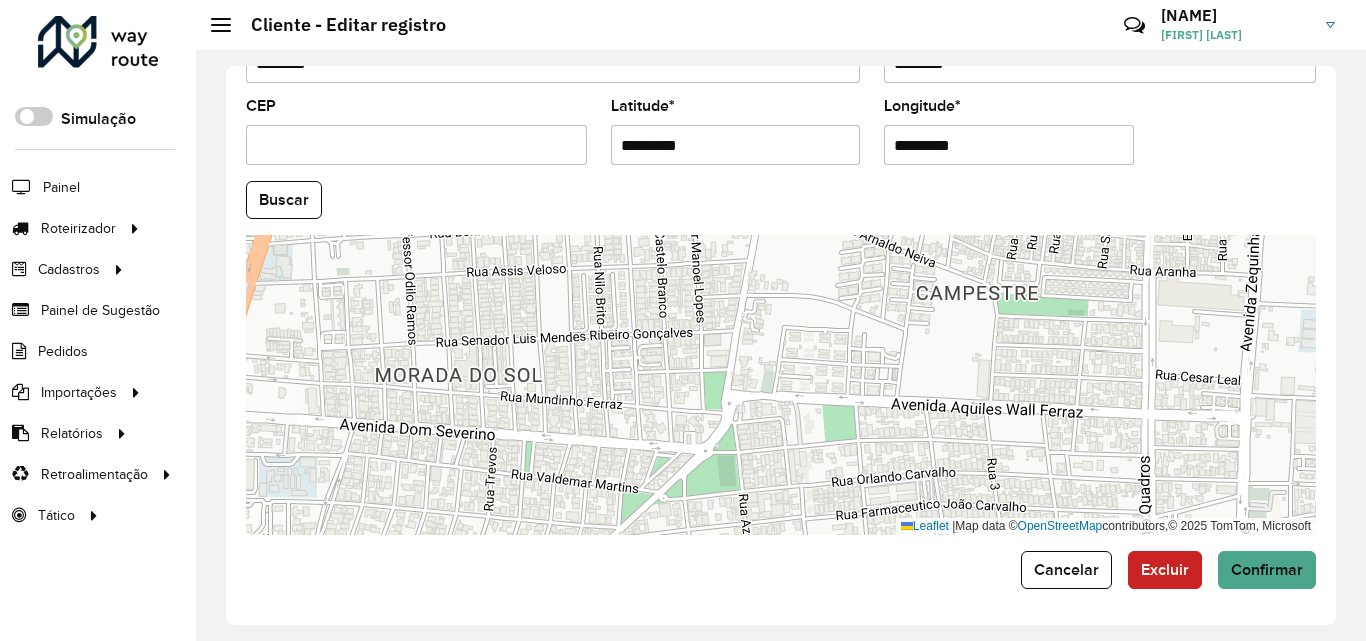 drag, startPoint x: 730, startPoint y: 379, endPoint x: 787, endPoint y: 215, distance: 173.62315 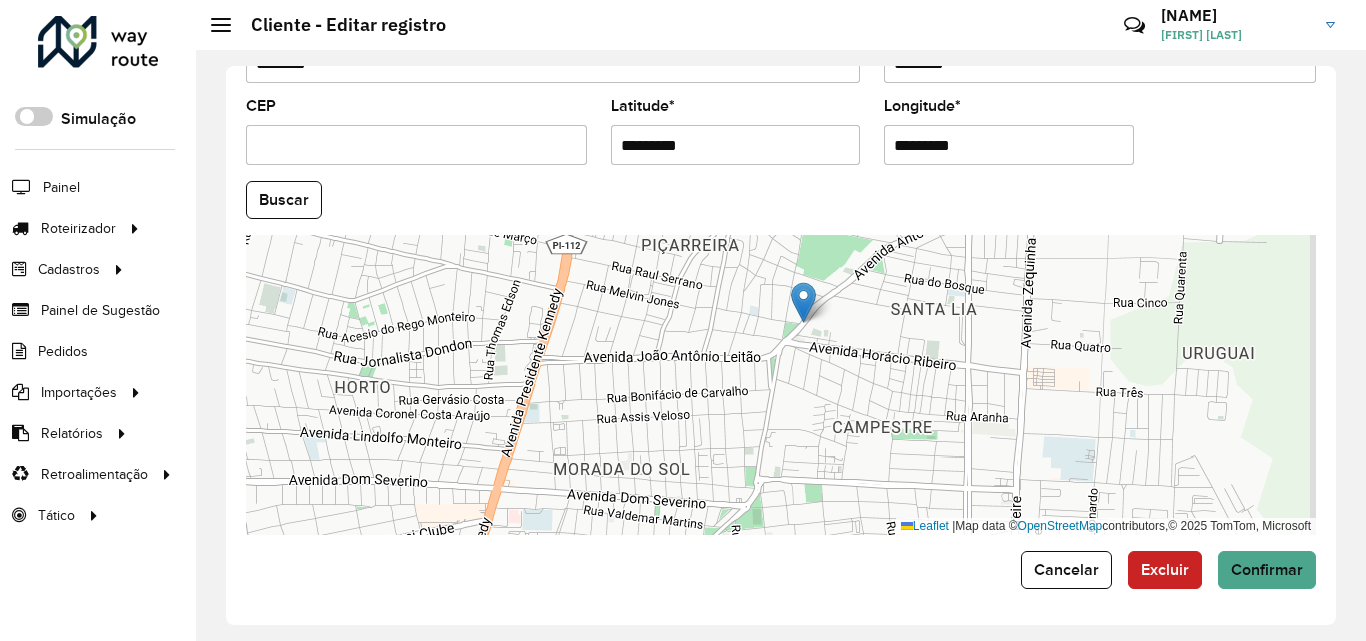 drag, startPoint x: 832, startPoint y: 350, endPoint x: 834, endPoint y: 491, distance: 141.01419 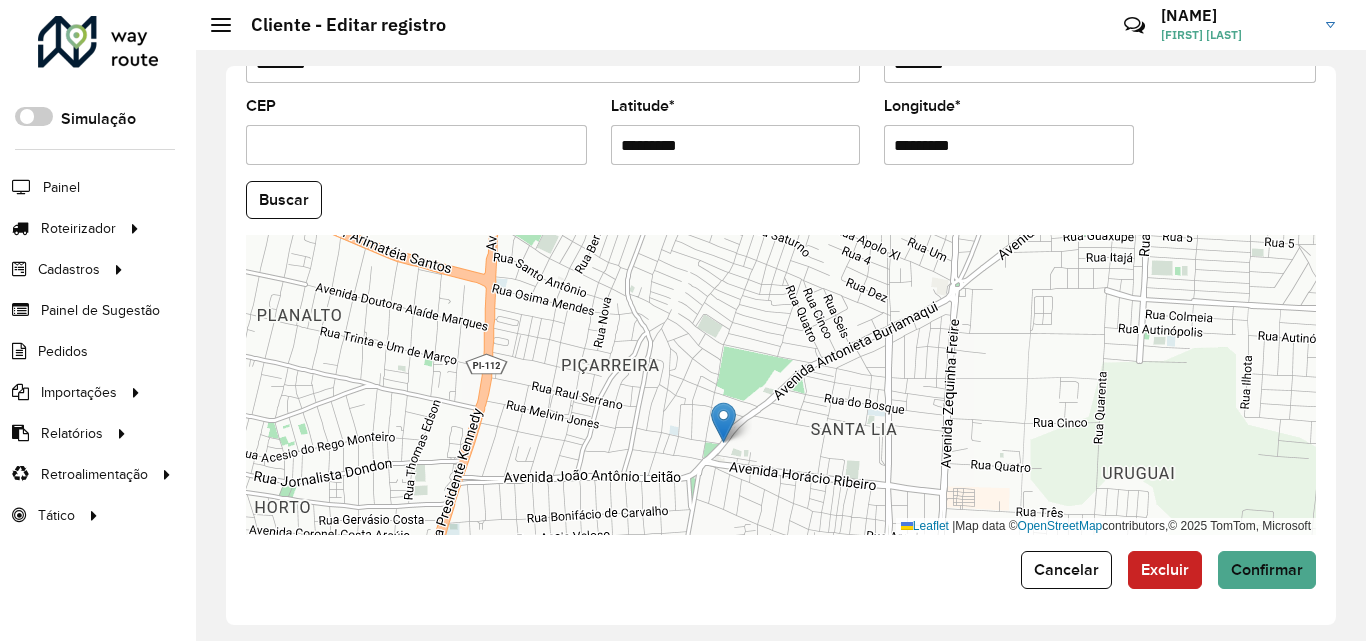 drag, startPoint x: 878, startPoint y: 350, endPoint x: 798, endPoint y: 470, distance: 144.22205 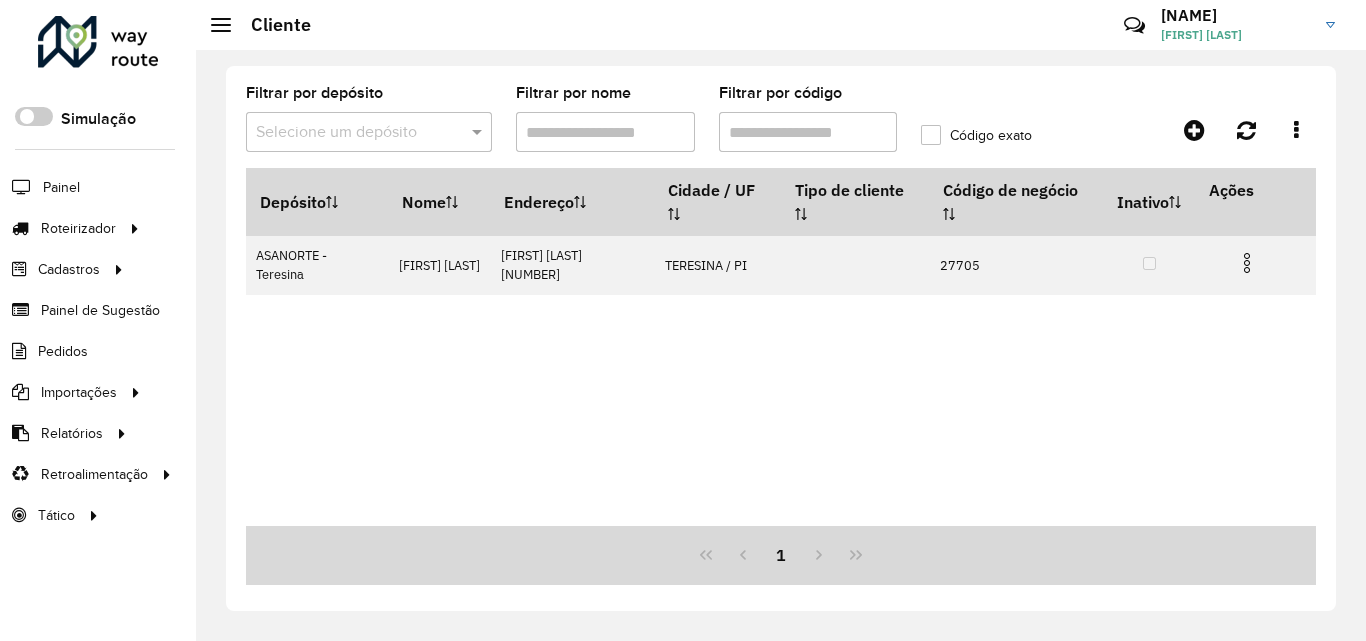 drag, startPoint x: 757, startPoint y: 136, endPoint x: 624, endPoint y: 133, distance: 133.03383 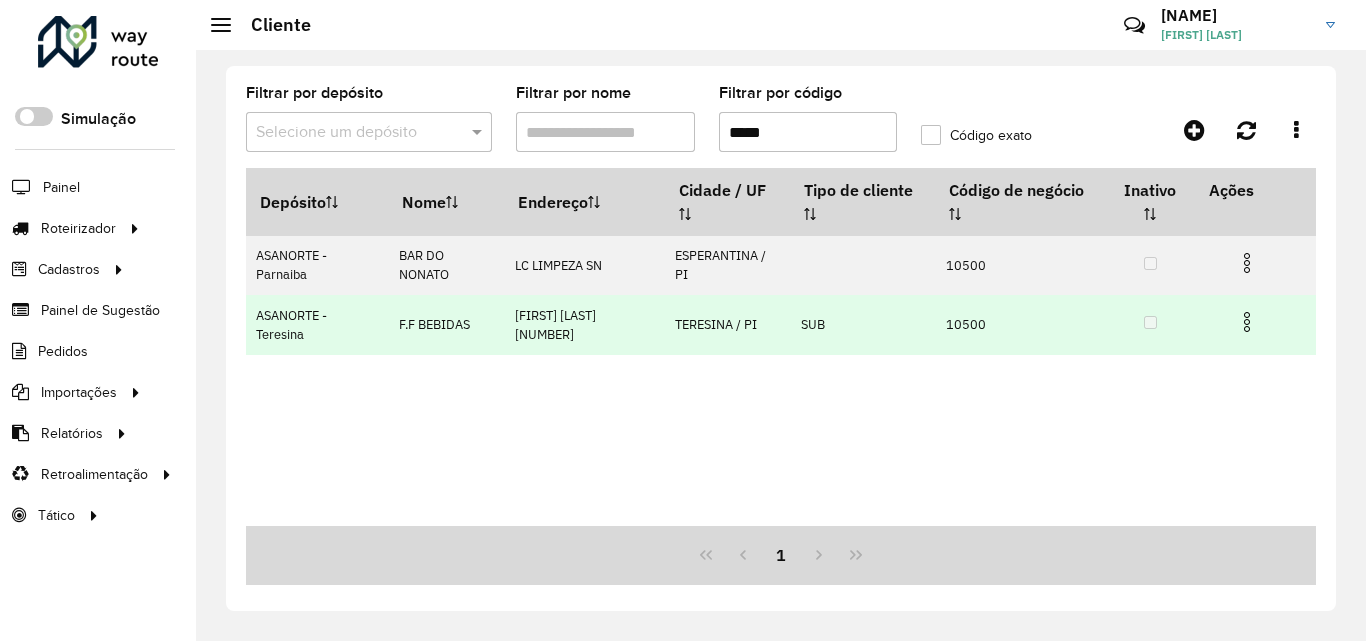 type on "*****" 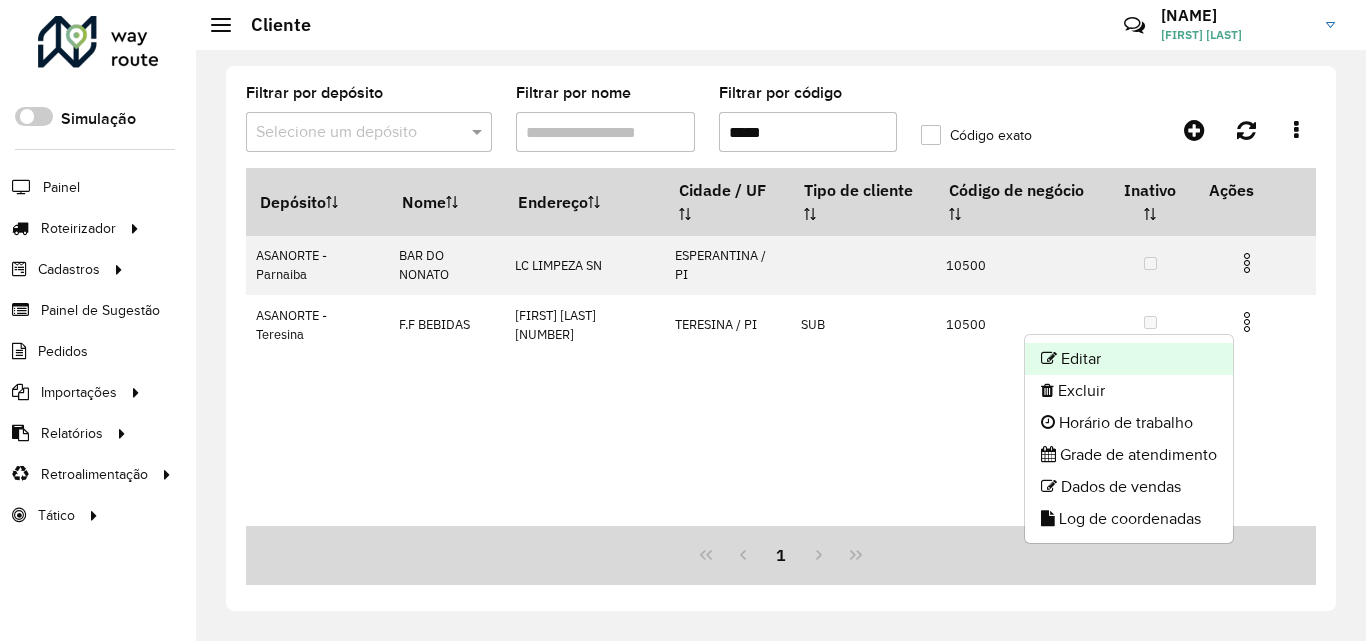 click on "Editar" 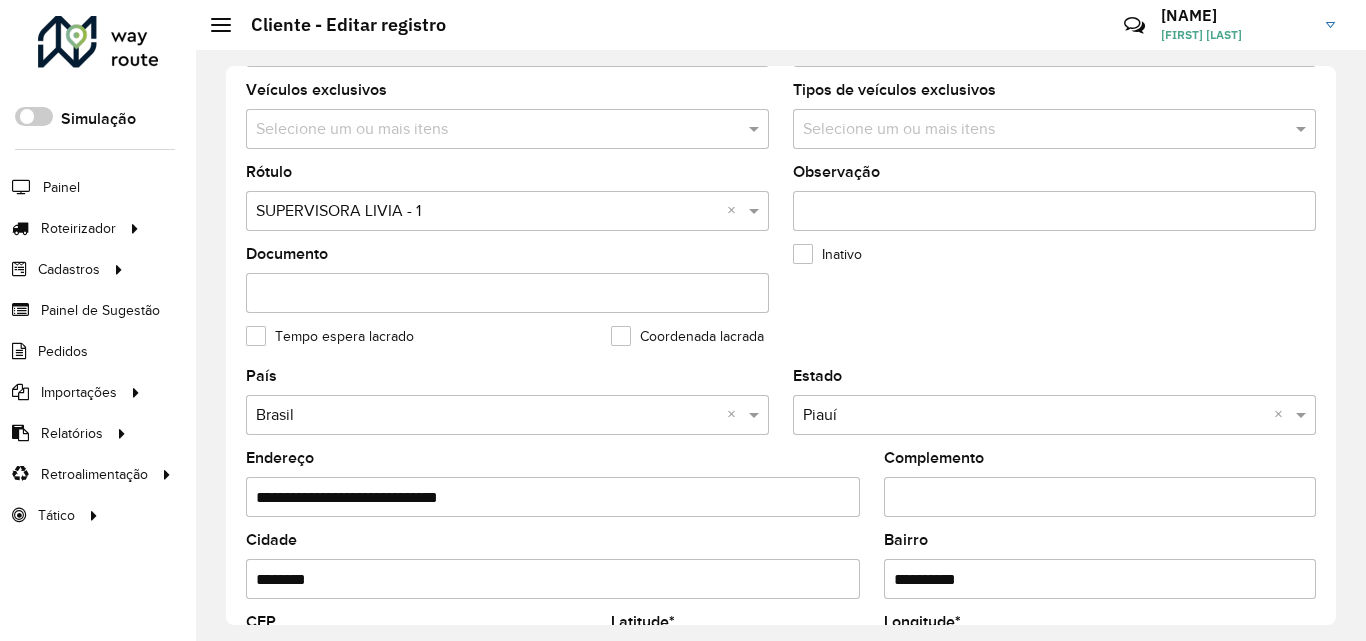 scroll, scrollTop: 600, scrollLeft: 0, axis: vertical 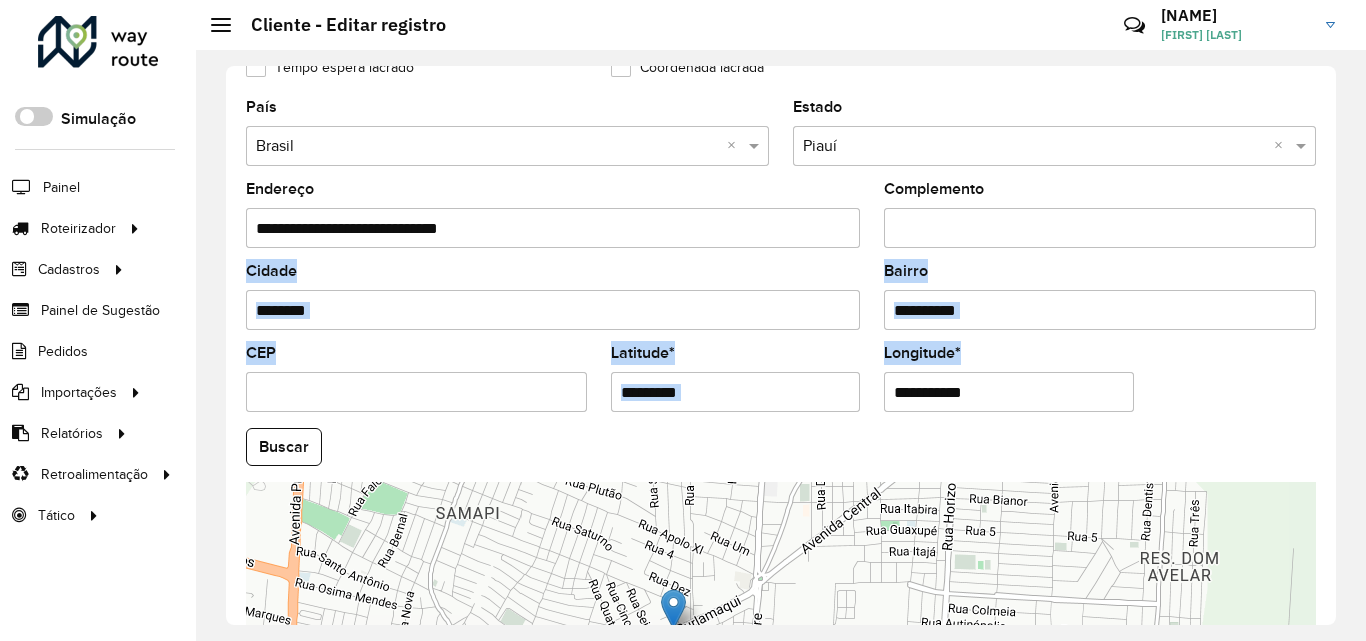 drag, startPoint x: 994, startPoint y: 351, endPoint x: 970, endPoint y: 217, distance: 136.1323 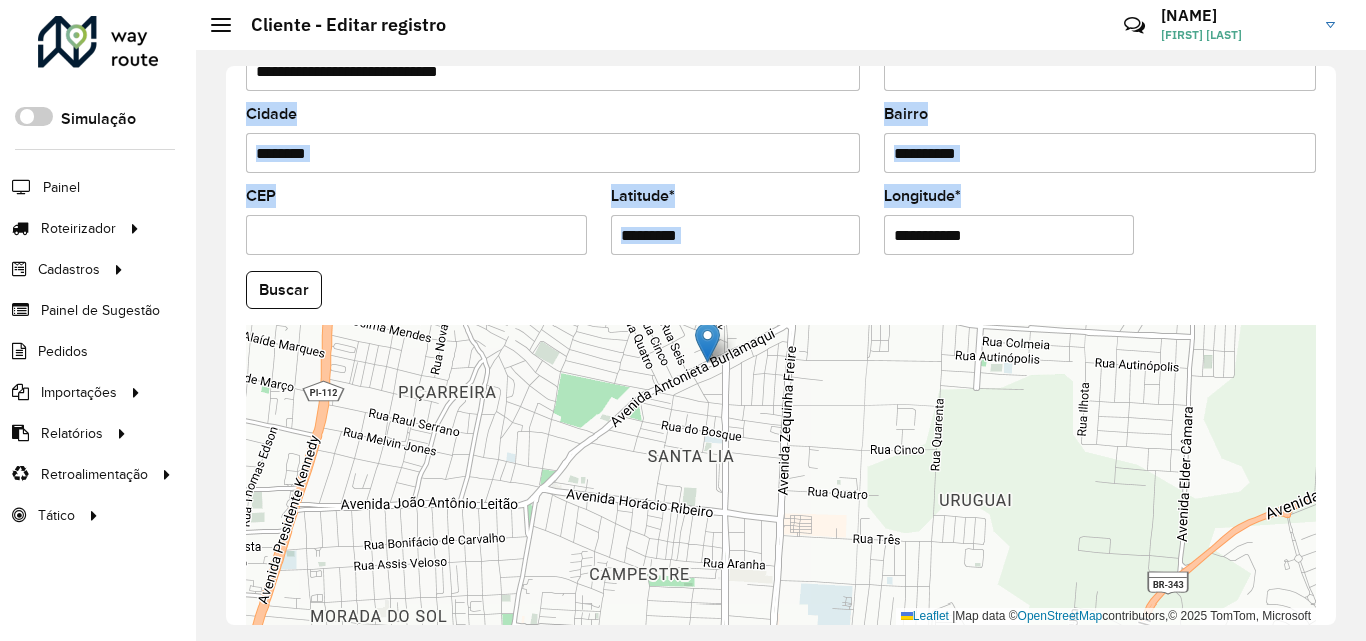 drag, startPoint x: 803, startPoint y: 562, endPoint x: 837, endPoint y: 452, distance: 115.134705 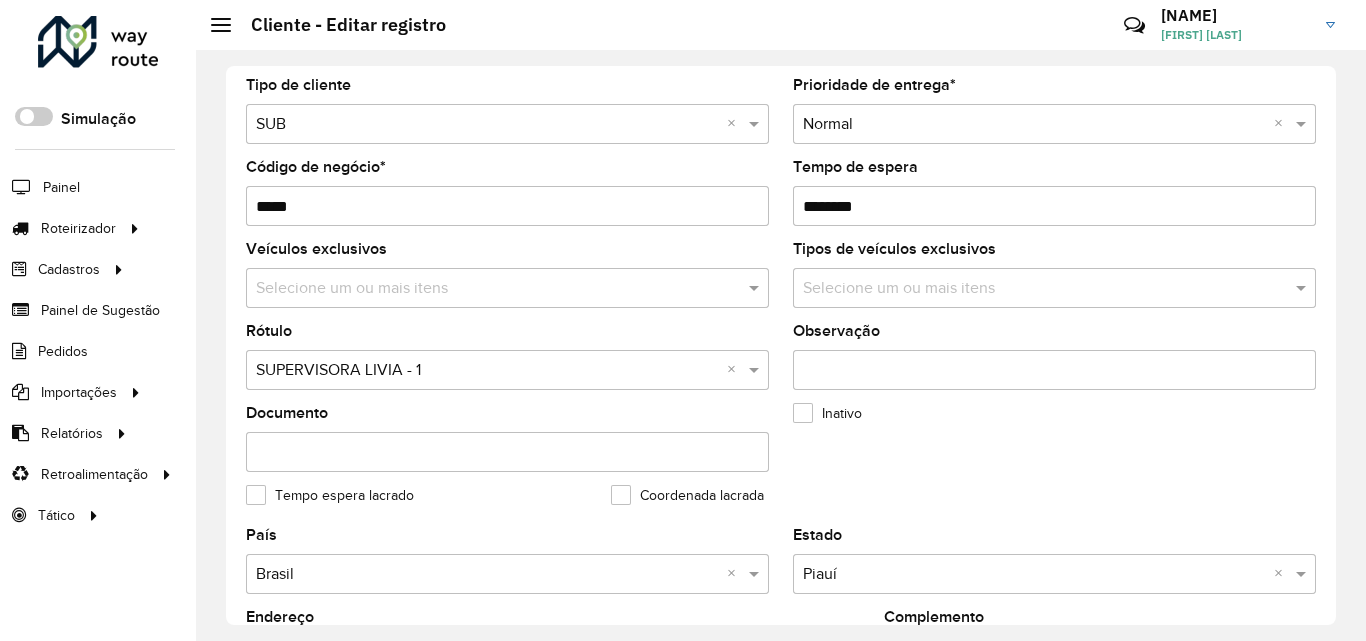 scroll, scrollTop: 0, scrollLeft: 0, axis: both 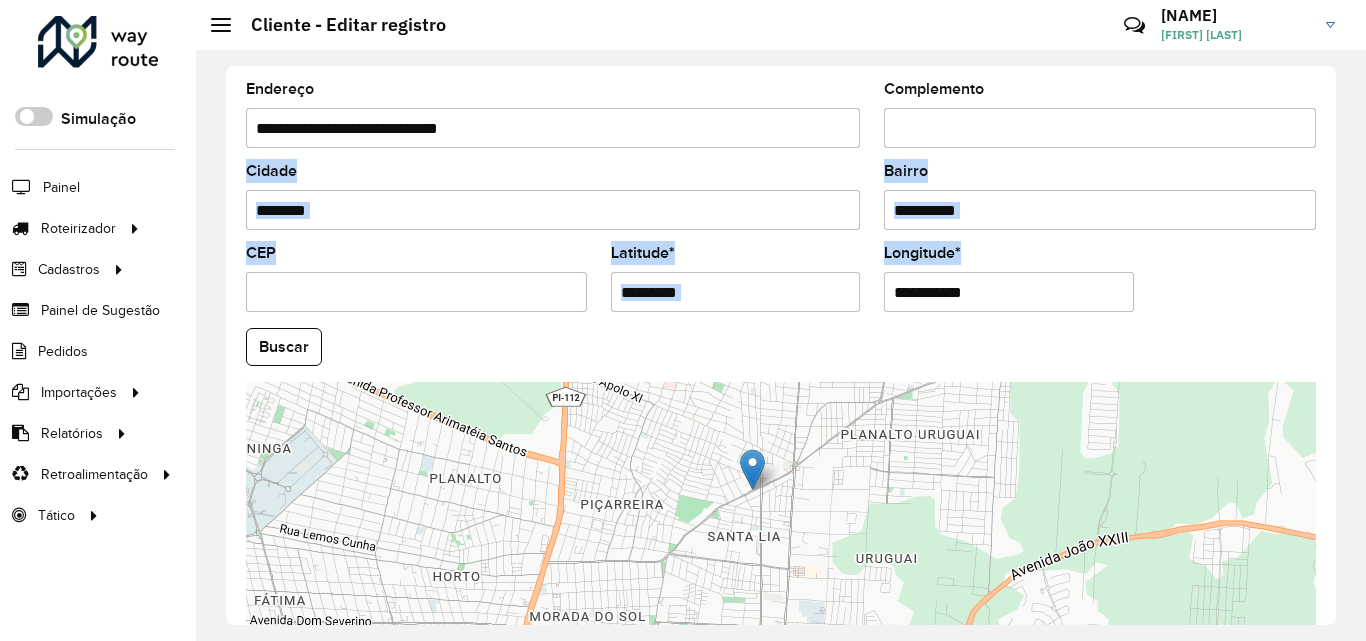 drag, startPoint x: 728, startPoint y: 450, endPoint x: 776, endPoint y: 526, distance: 89.88882 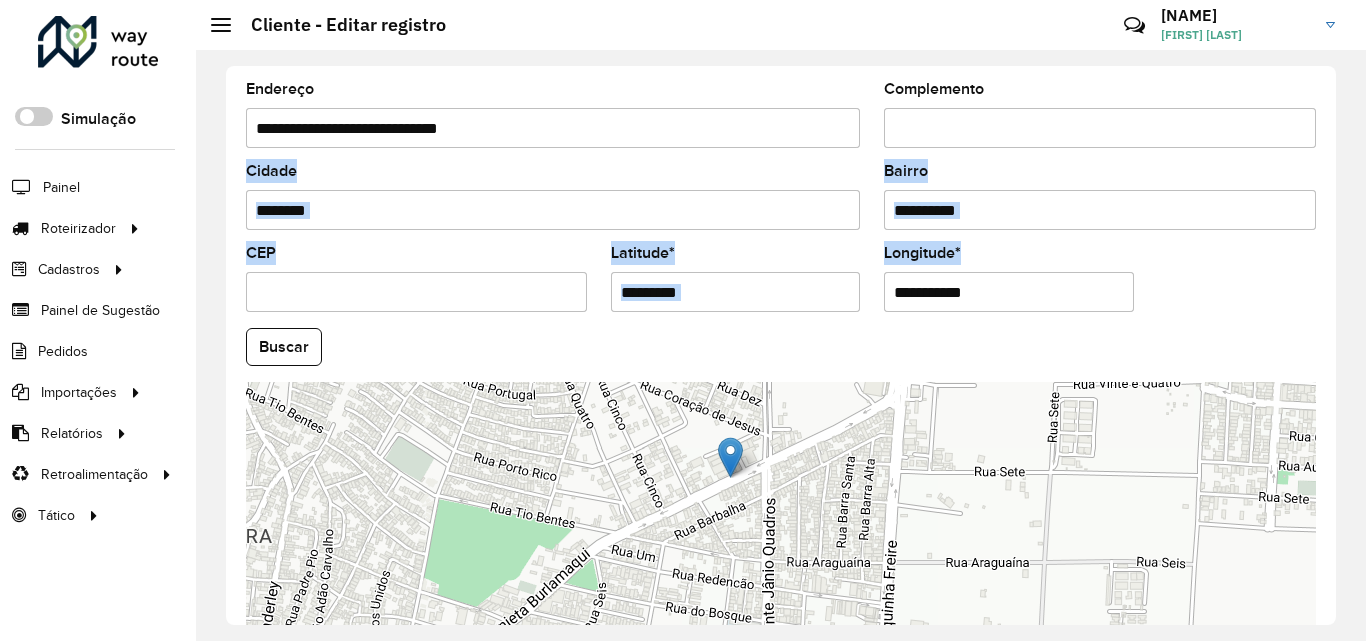 drag, startPoint x: 770, startPoint y: 476, endPoint x: 771, endPoint y: 527, distance: 51.009804 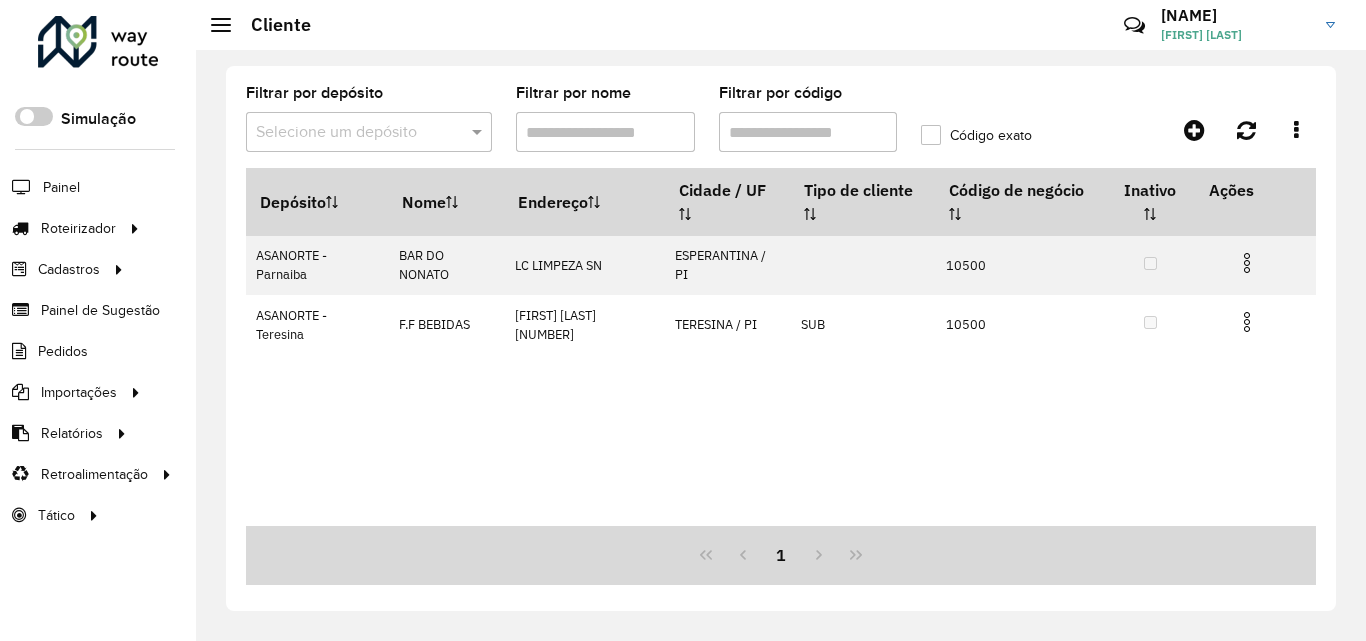 drag, startPoint x: 775, startPoint y: 136, endPoint x: 510, endPoint y: 133, distance: 265.01697 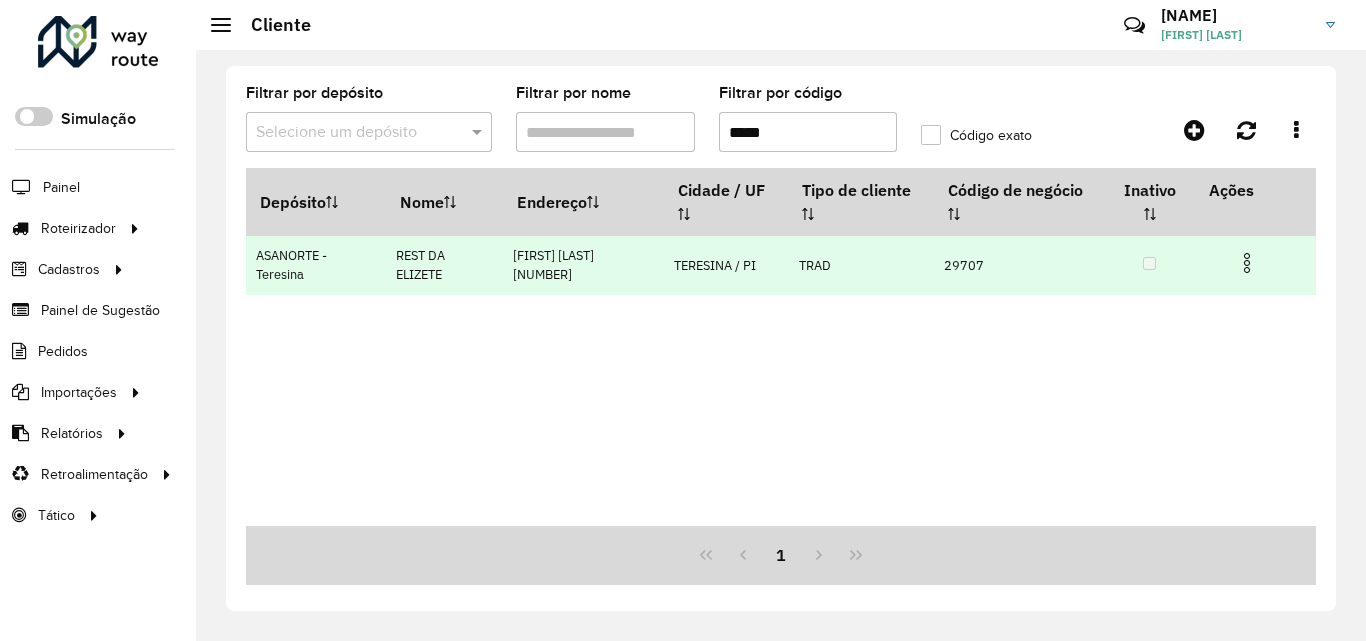 type on "*****" 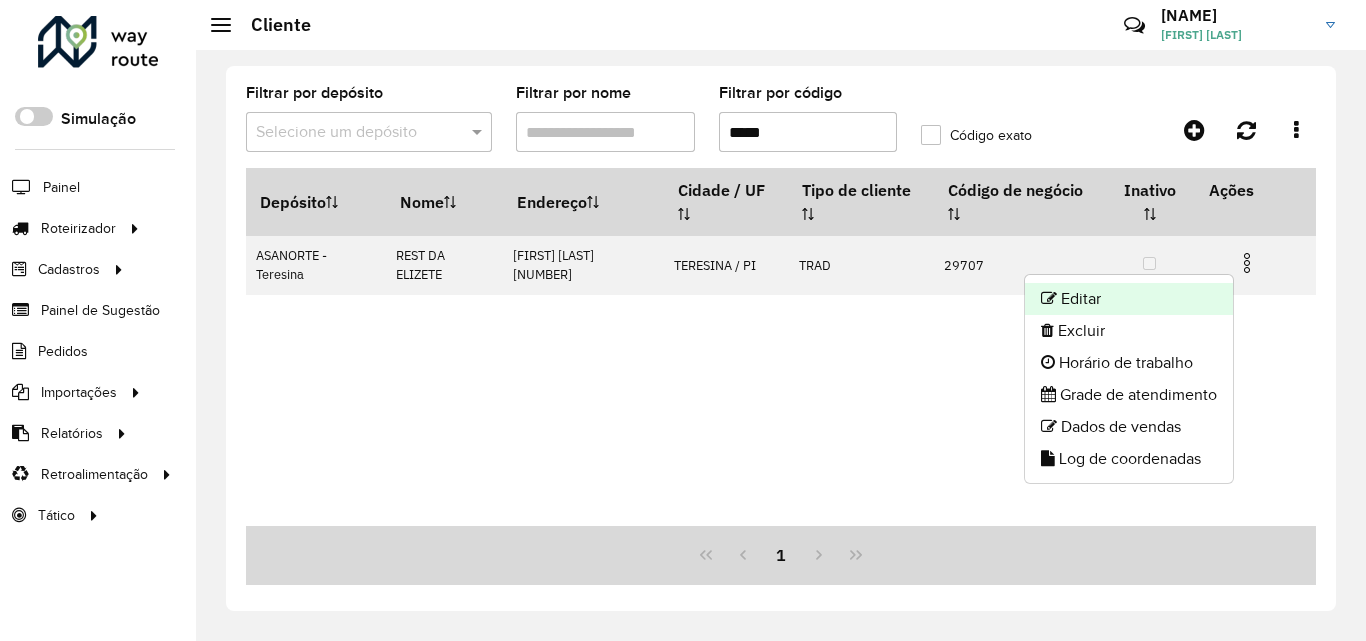 click on "Editar" 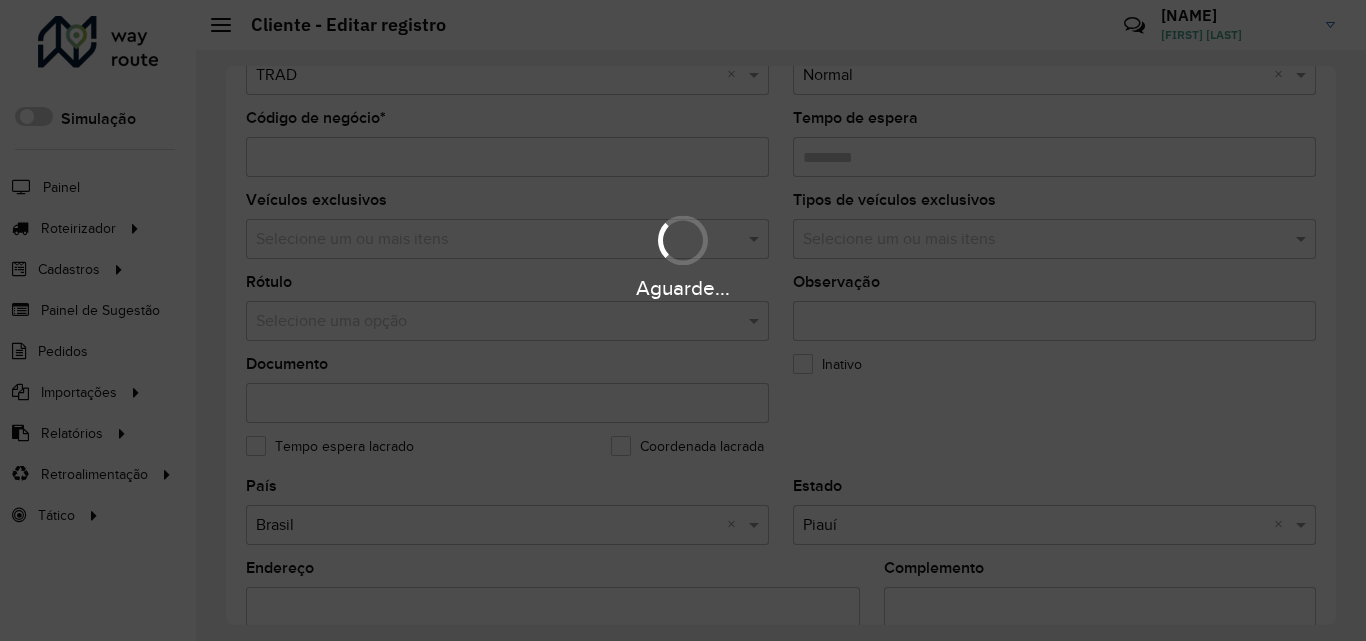 scroll, scrollTop: 600, scrollLeft: 0, axis: vertical 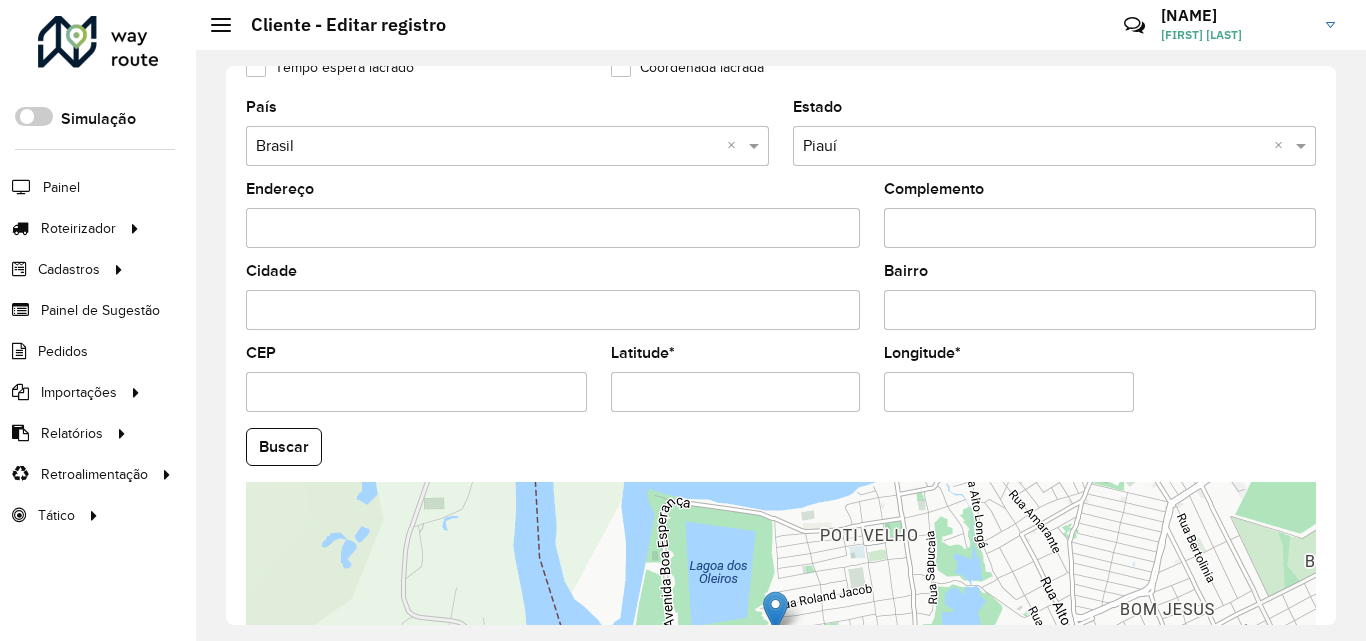 drag, startPoint x: 682, startPoint y: 394, endPoint x: 566, endPoint y: 400, distance: 116.15507 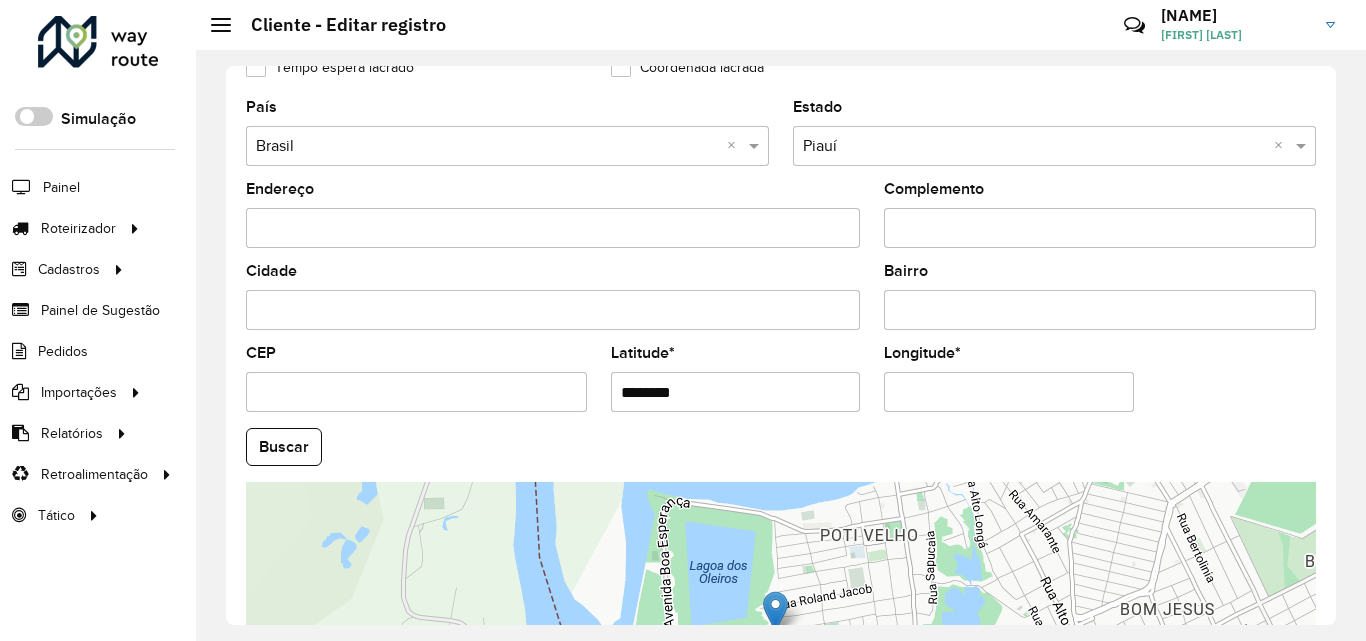 paste on "*" 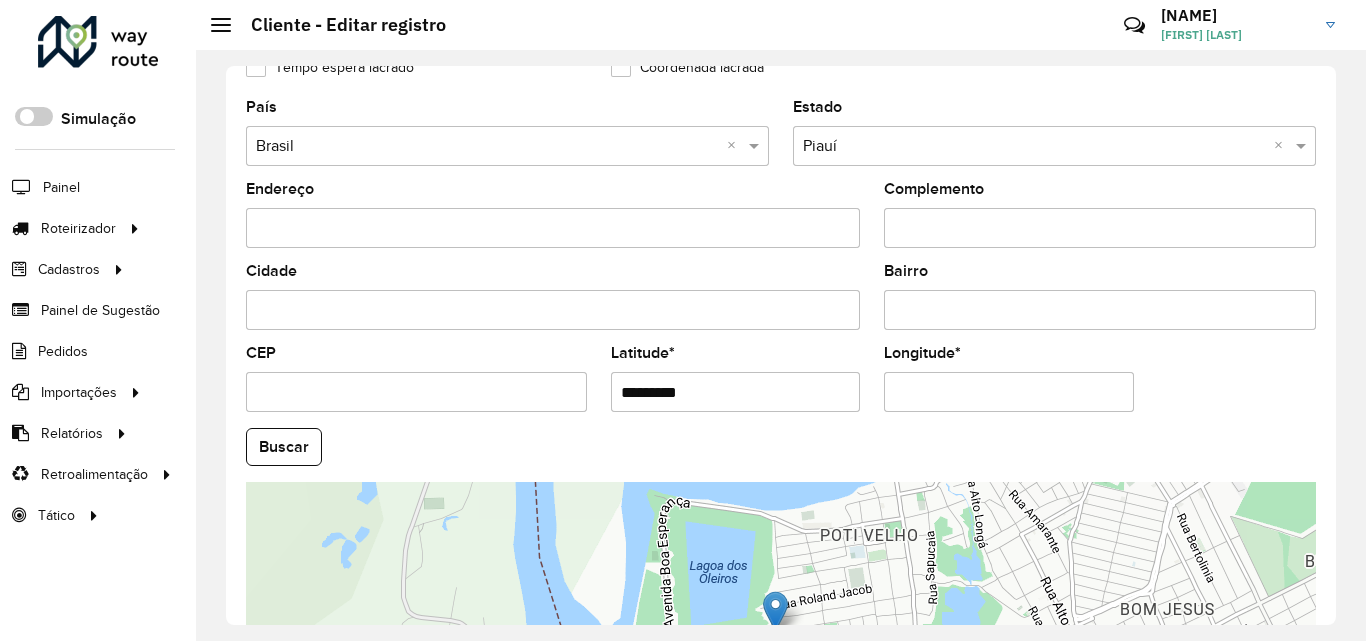 type on "*********" 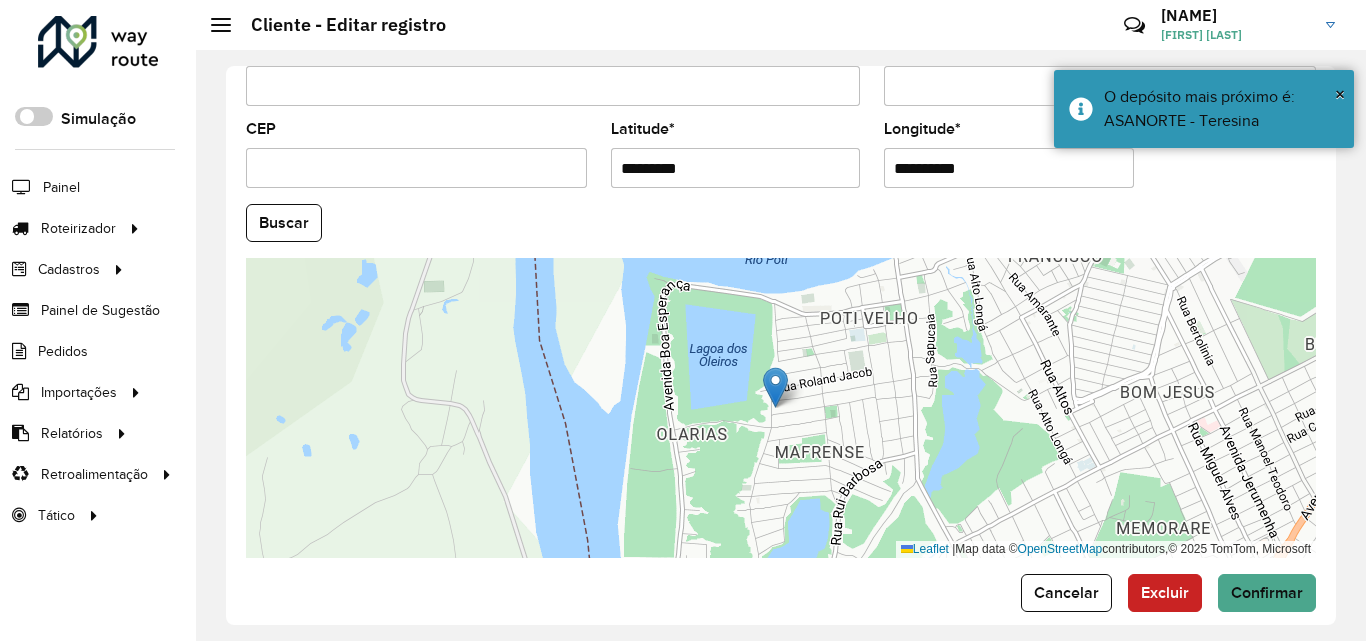 scroll, scrollTop: 847, scrollLeft: 0, axis: vertical 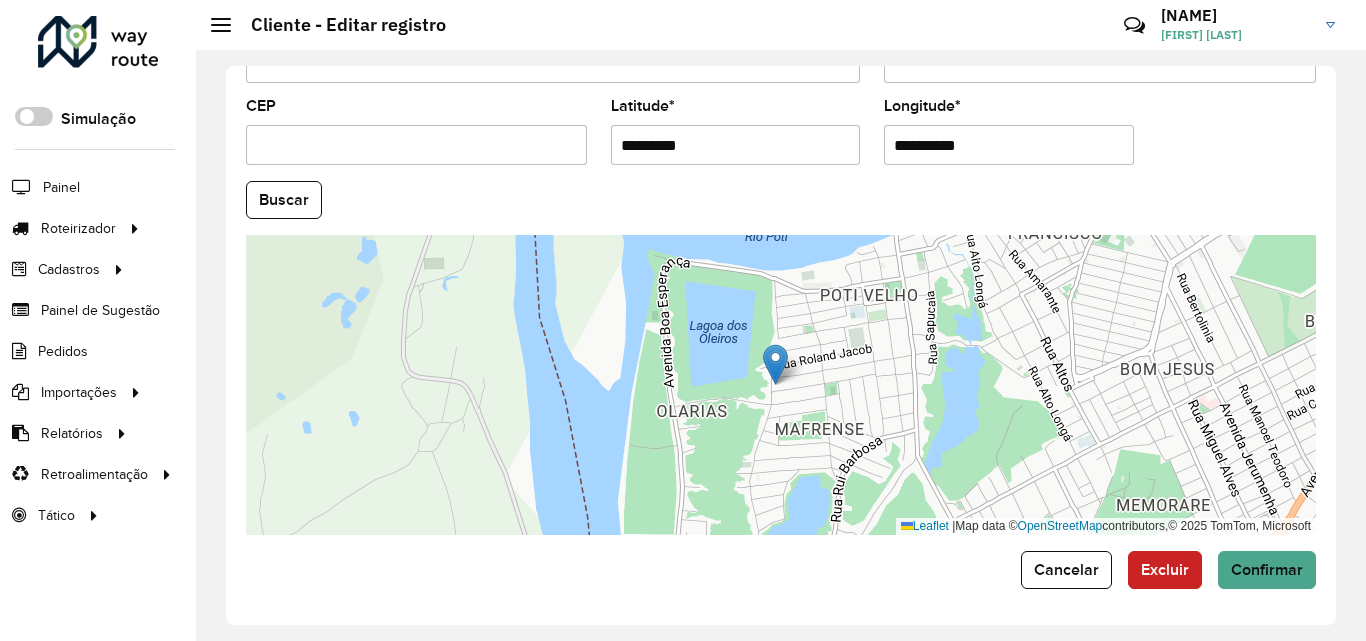 paste 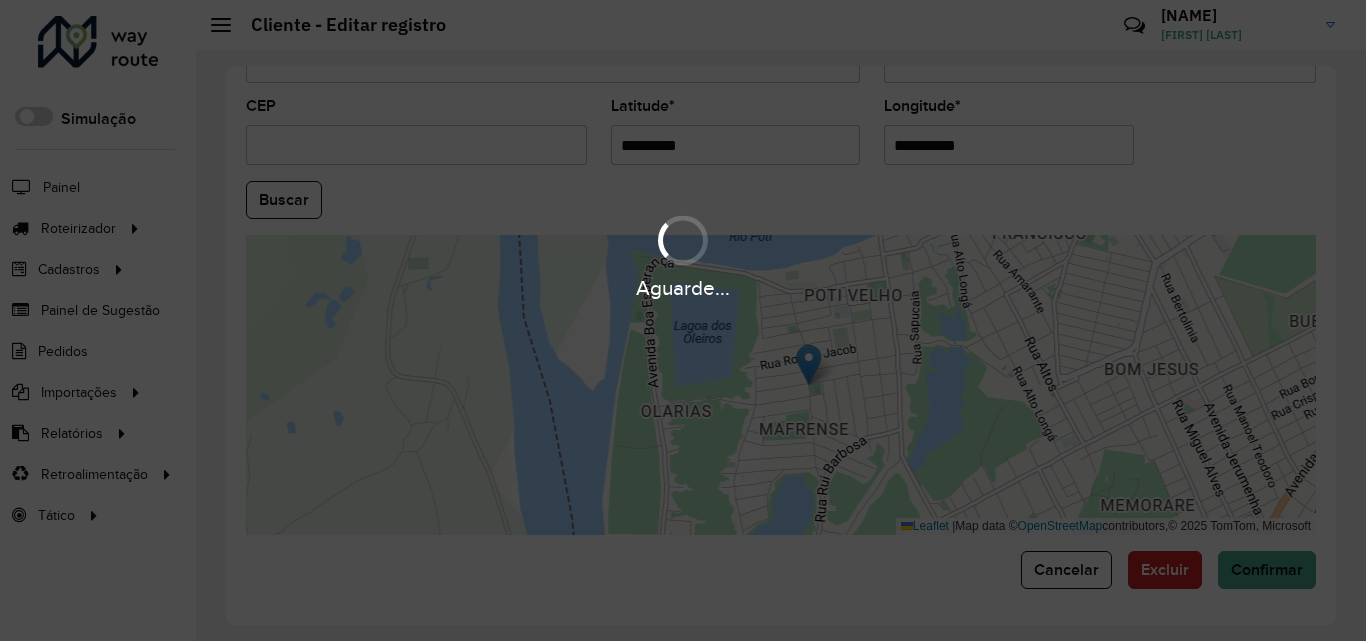 type 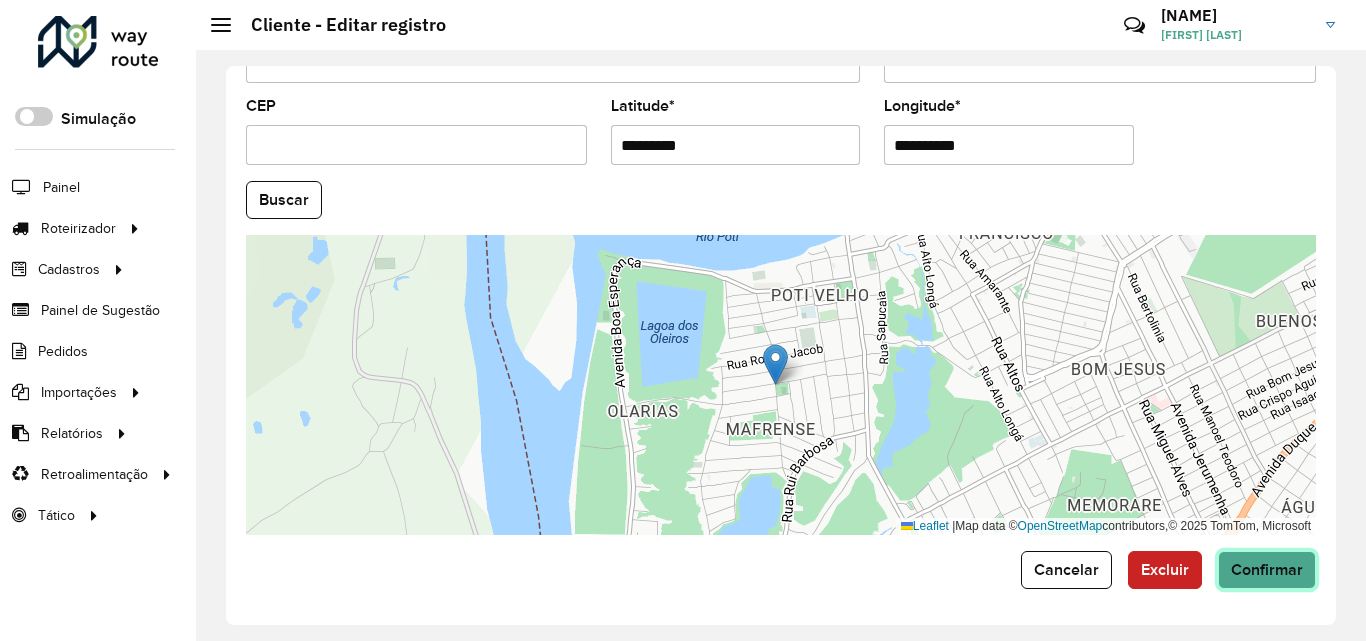 click on "Confirmar" 